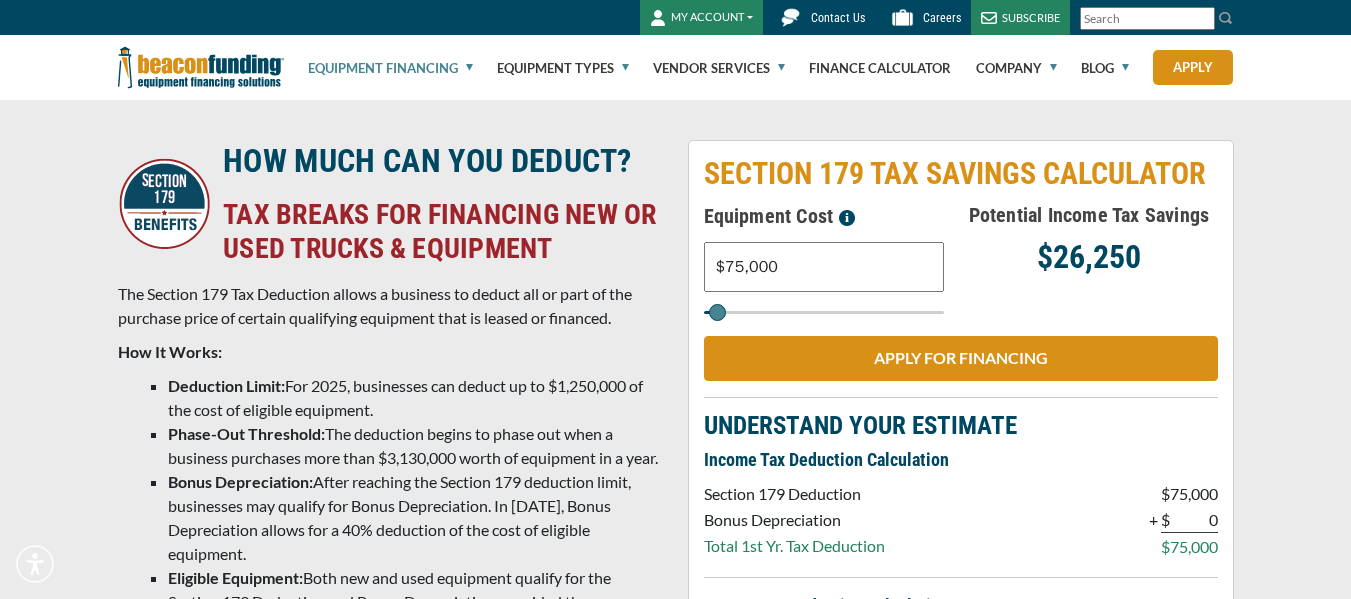 scroll, scrollTop: 0, scrollLeft: 0, axis: both 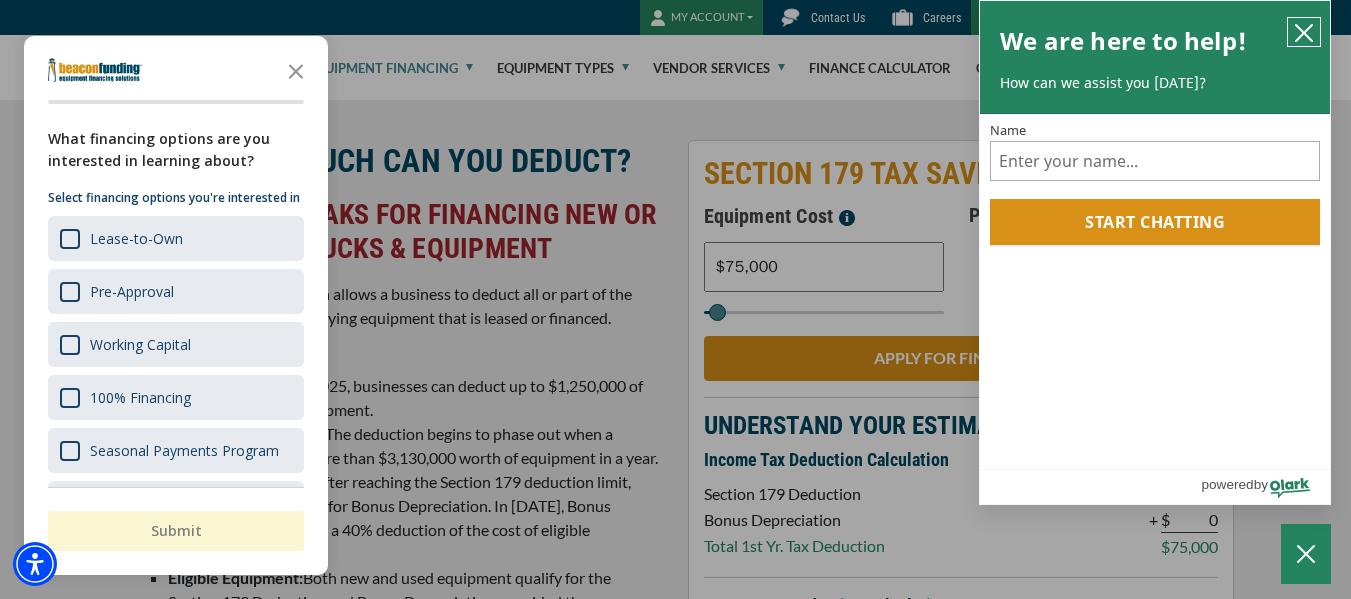 click 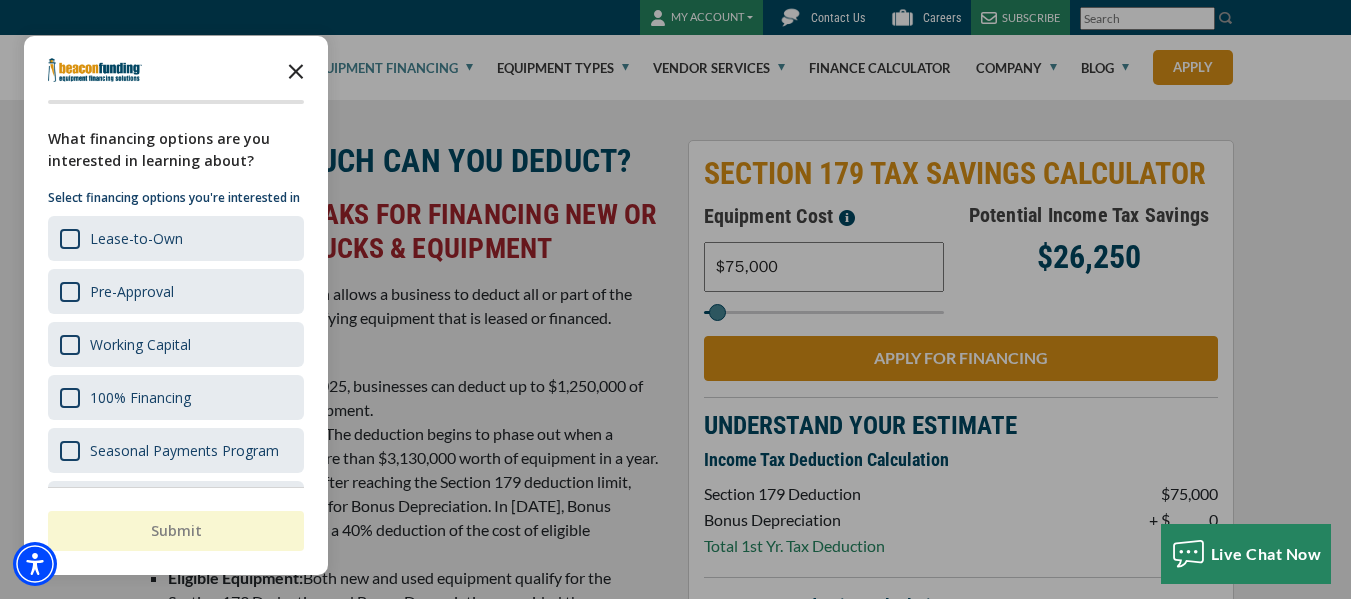 click 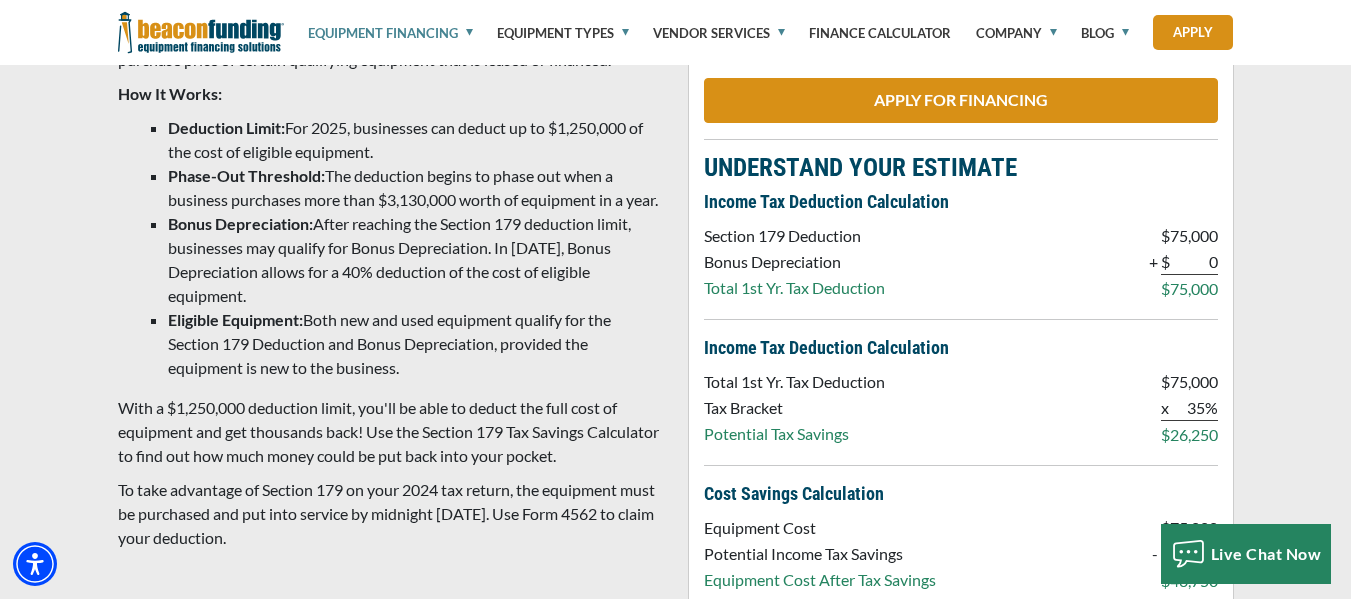 scroll, scrollTop: 273, scrollLeft: 0, axis: vertical 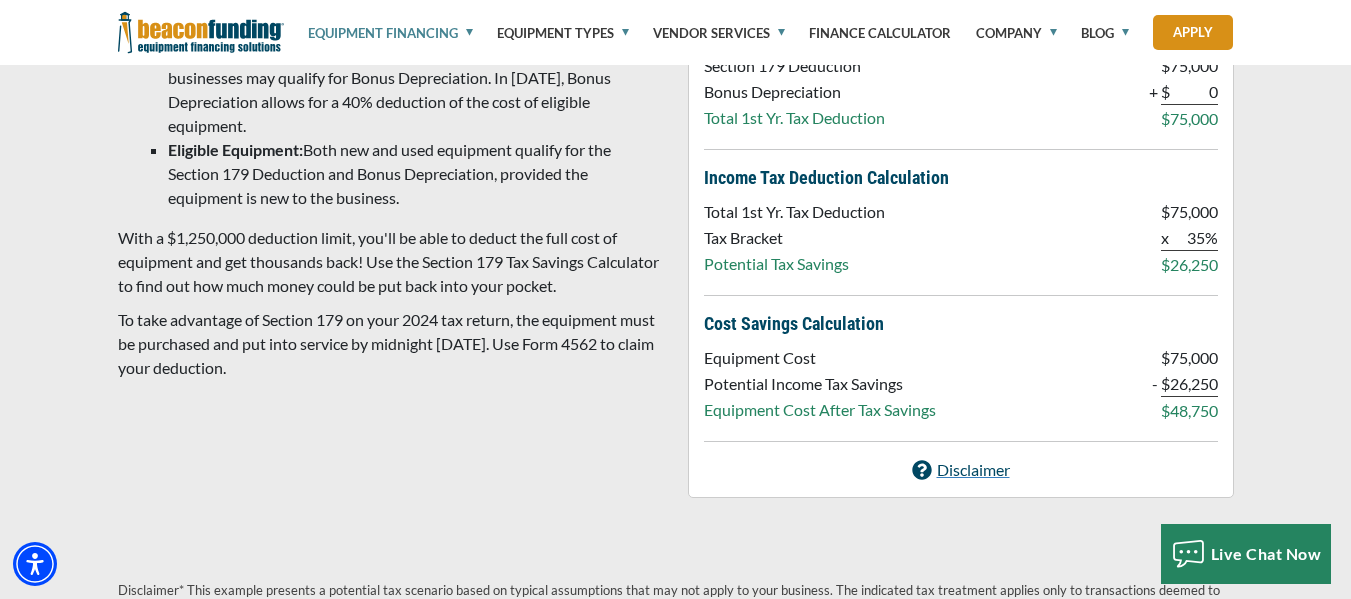 click on "Disclaimer" at bounding box center (973, 470) 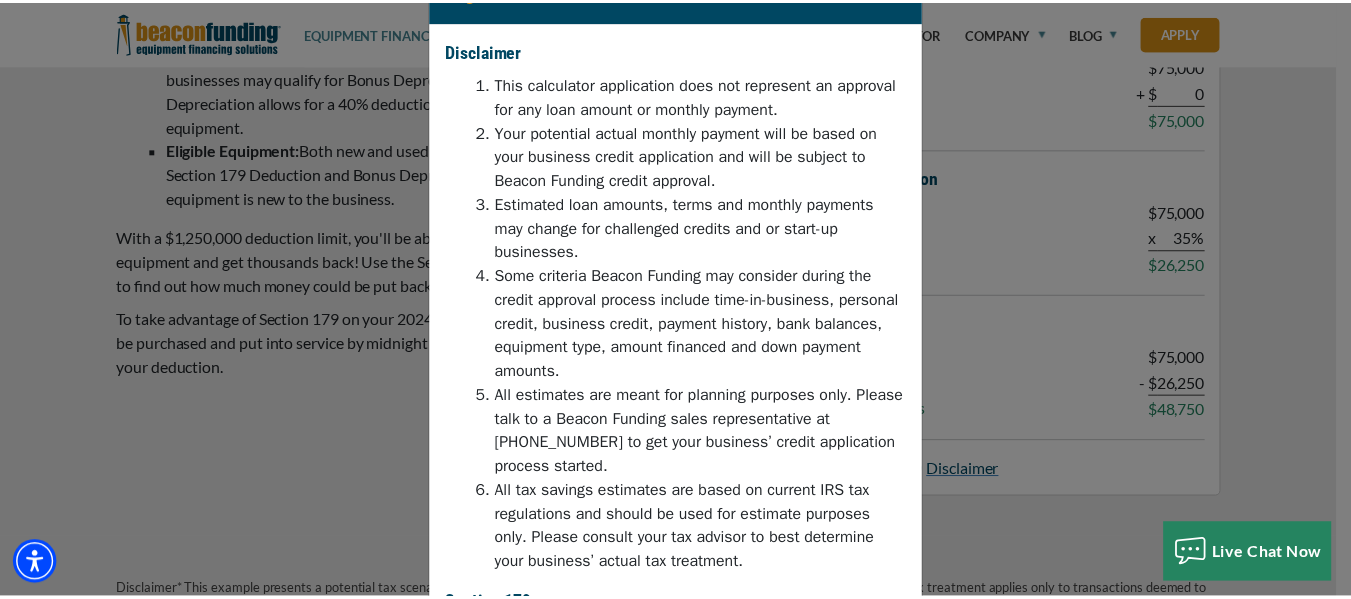 scroll, scrollTop: 0, scrollLeft: 0, axis: both 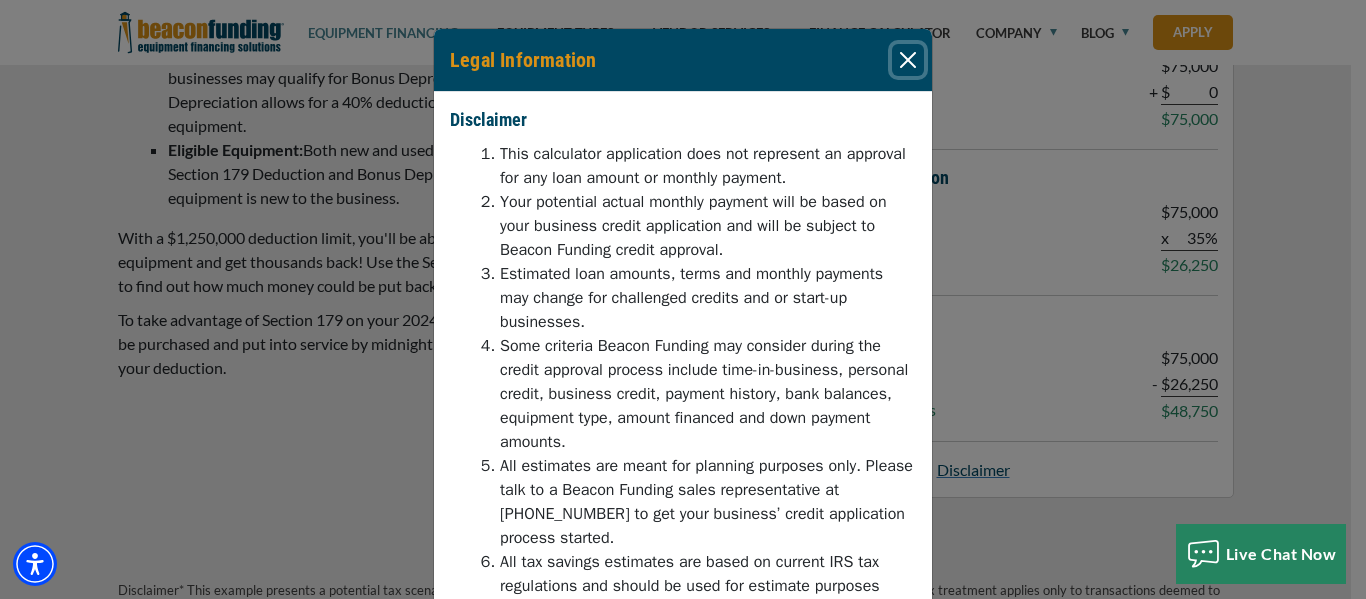 click at bounding box center [908, 60] 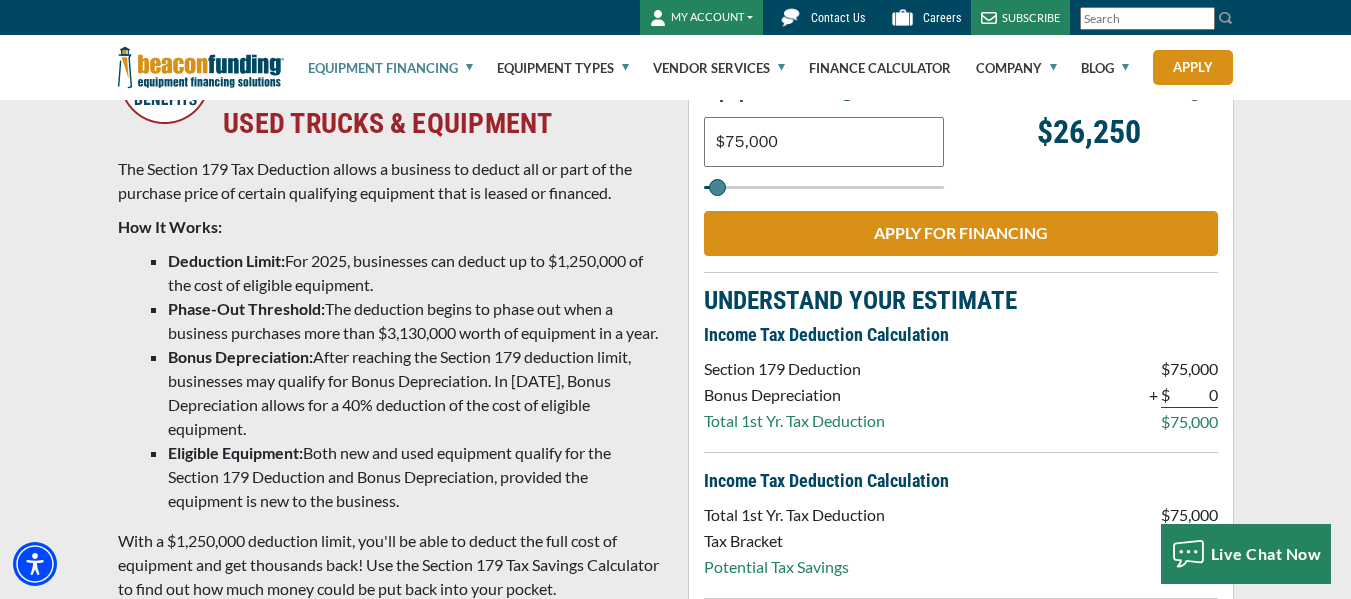 scroll, scrollTop: 92, scrollLeft: 0, axis: vertical 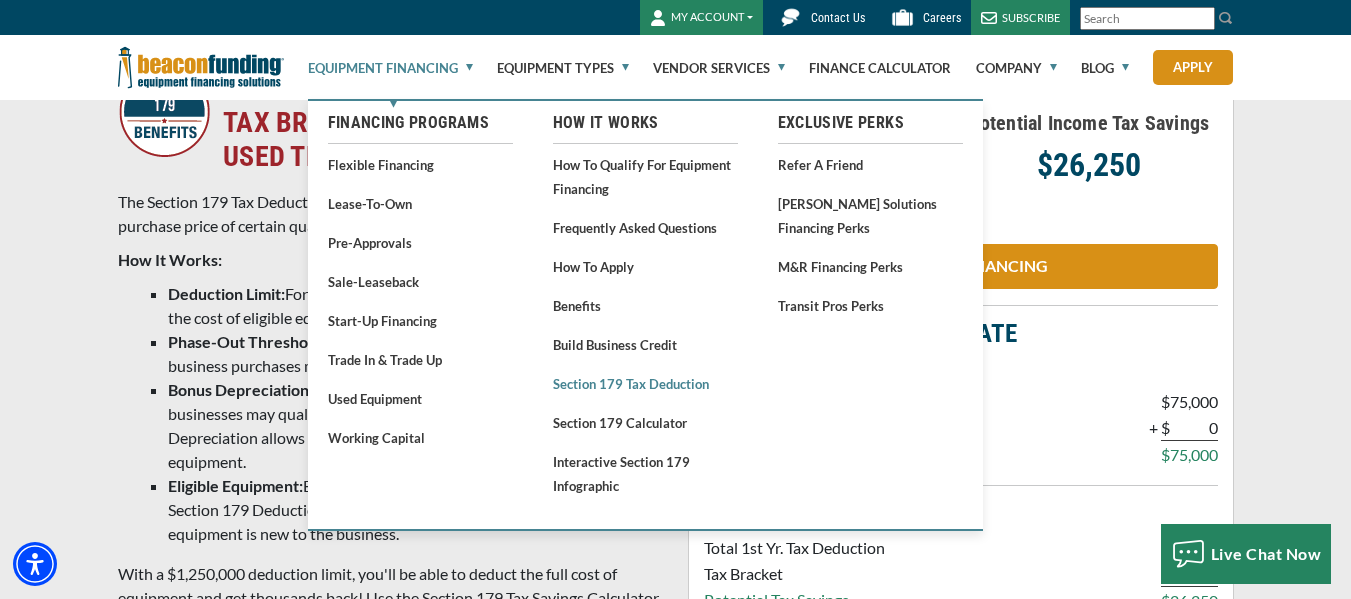 click on "Section 179 Tax Deduction" at bounding box center [645, 383] 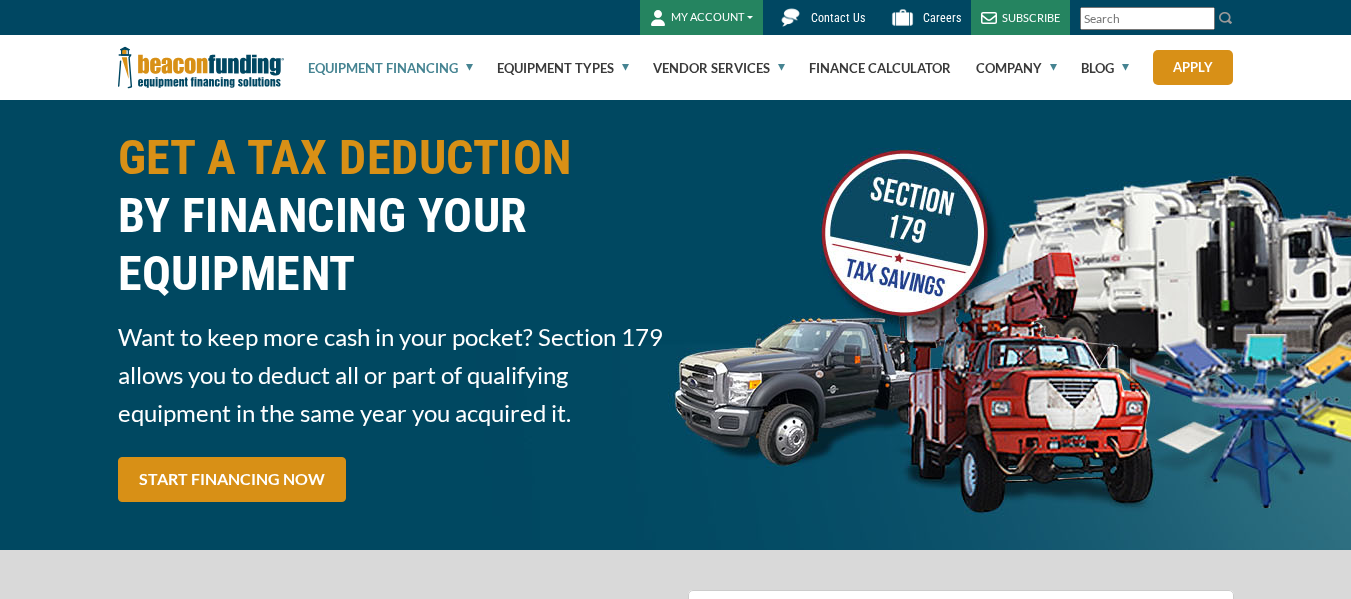 scroll, scrollTop: 0, scrollLeft: 0, axis: both 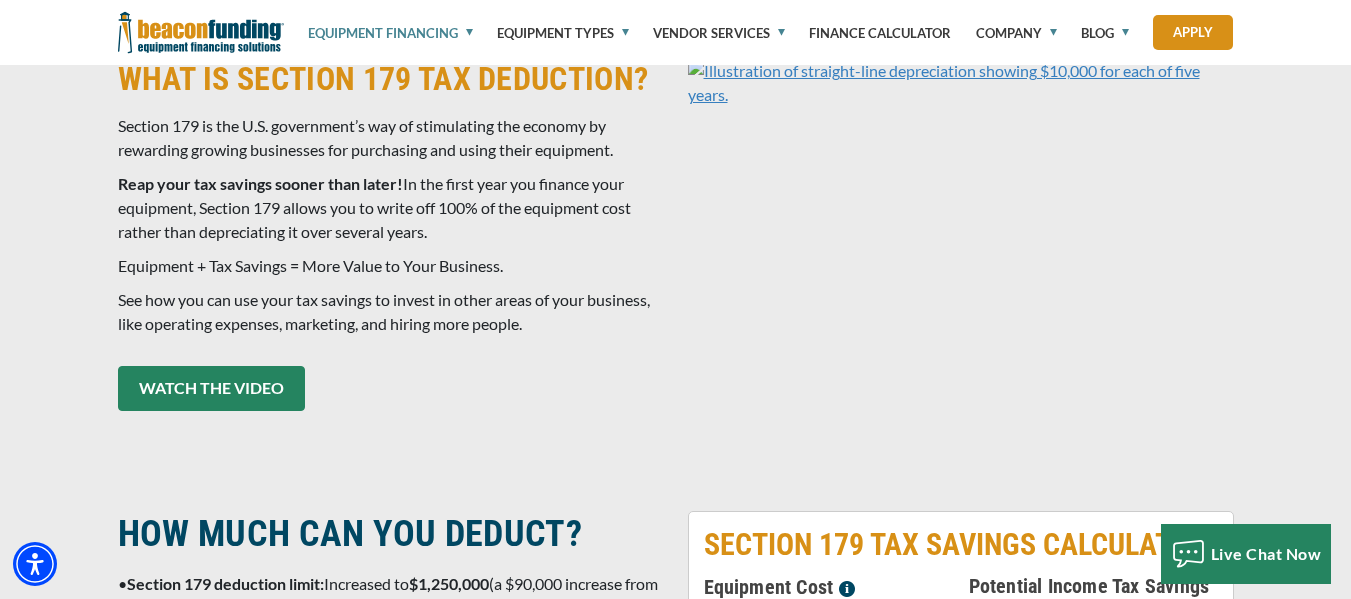 click on "WATCH THE VIDEO" at bounding box center (211, 388) 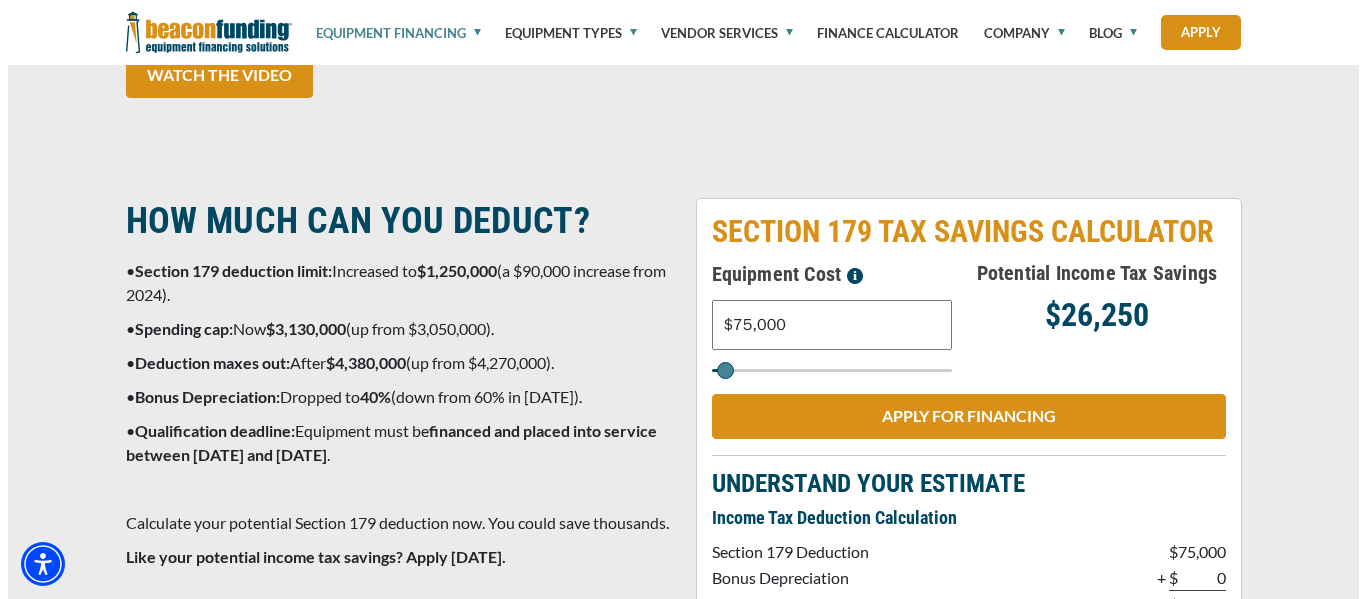 scroll, scrollTop: 1807, scrollLeft: 0, axis: vertical 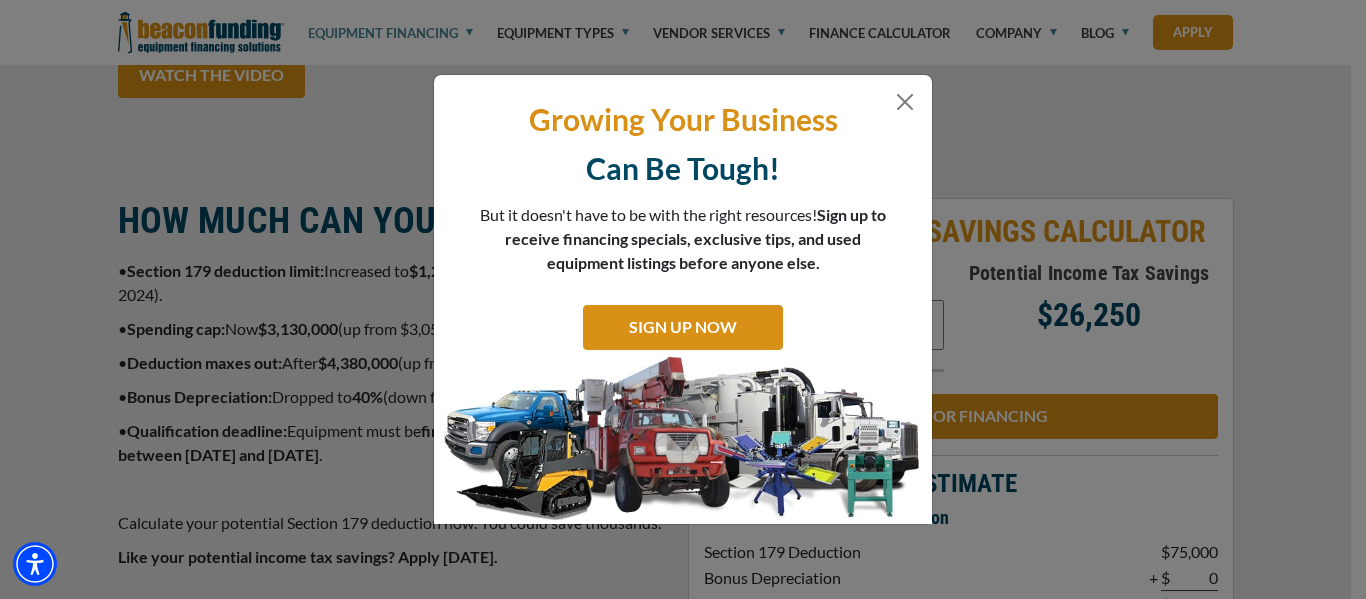 drag, startPoint x: 0, startPoint y: 0, endPoint x: 1313, endPoint y: 192, distance: 1326.9639 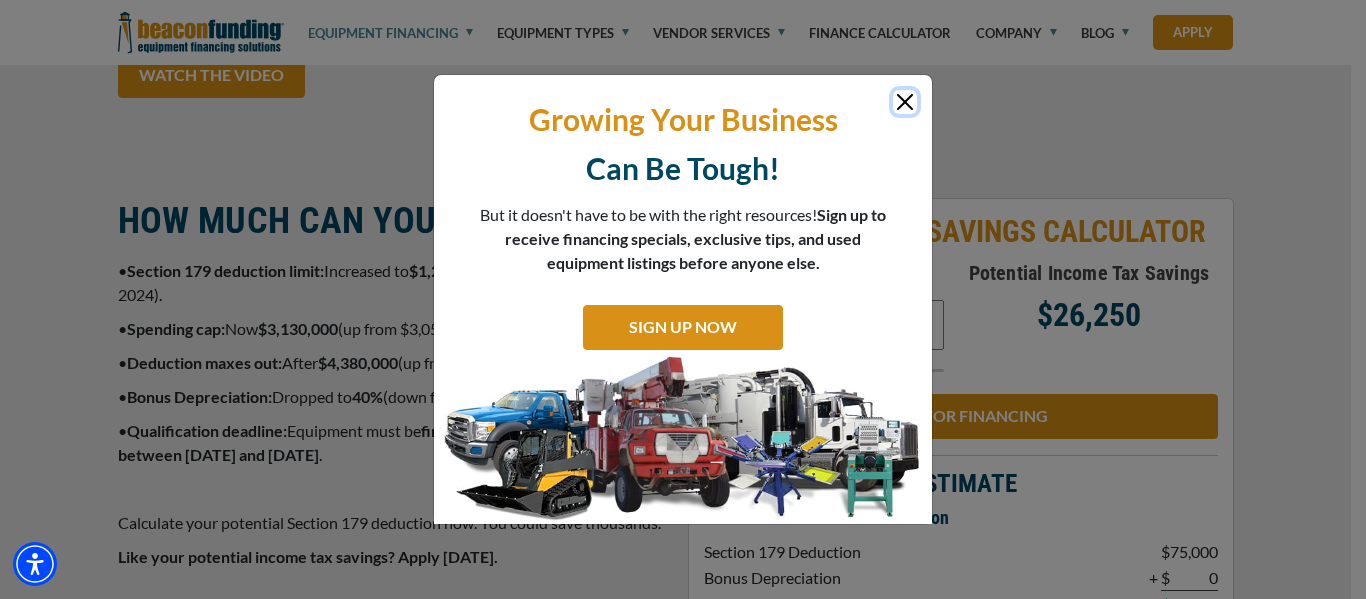 click at bounding box center (905, 102) 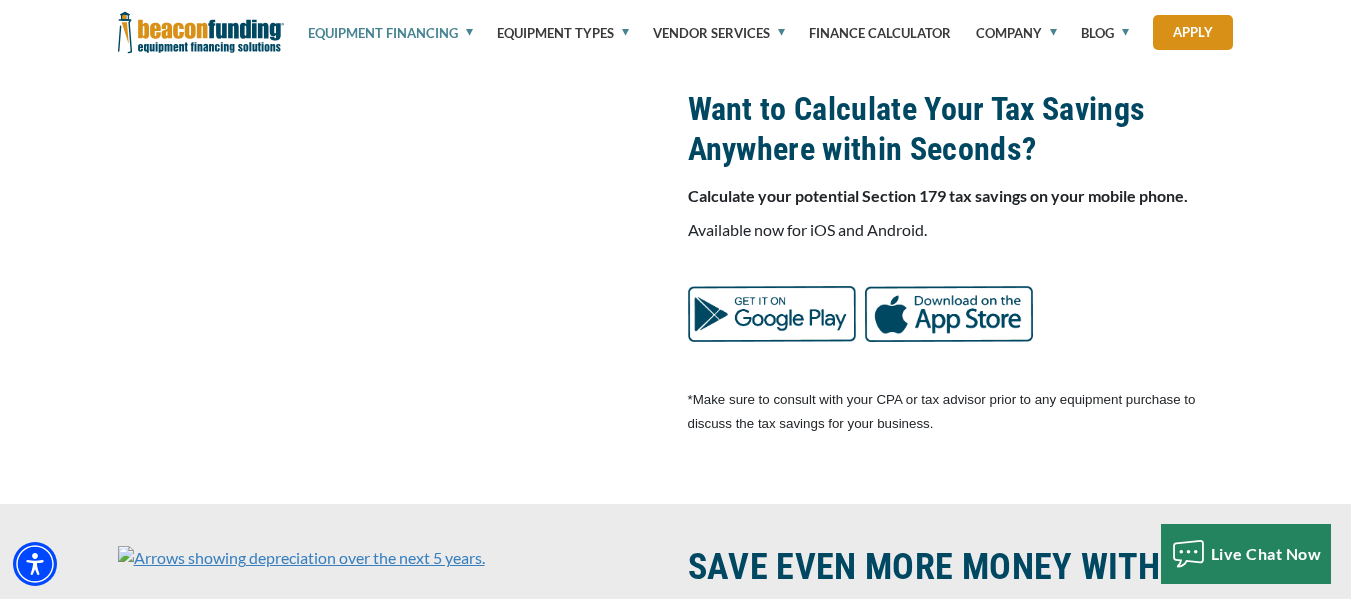 scroll, scrollTop: 2732, scrollLeft: 0, axis: vertical 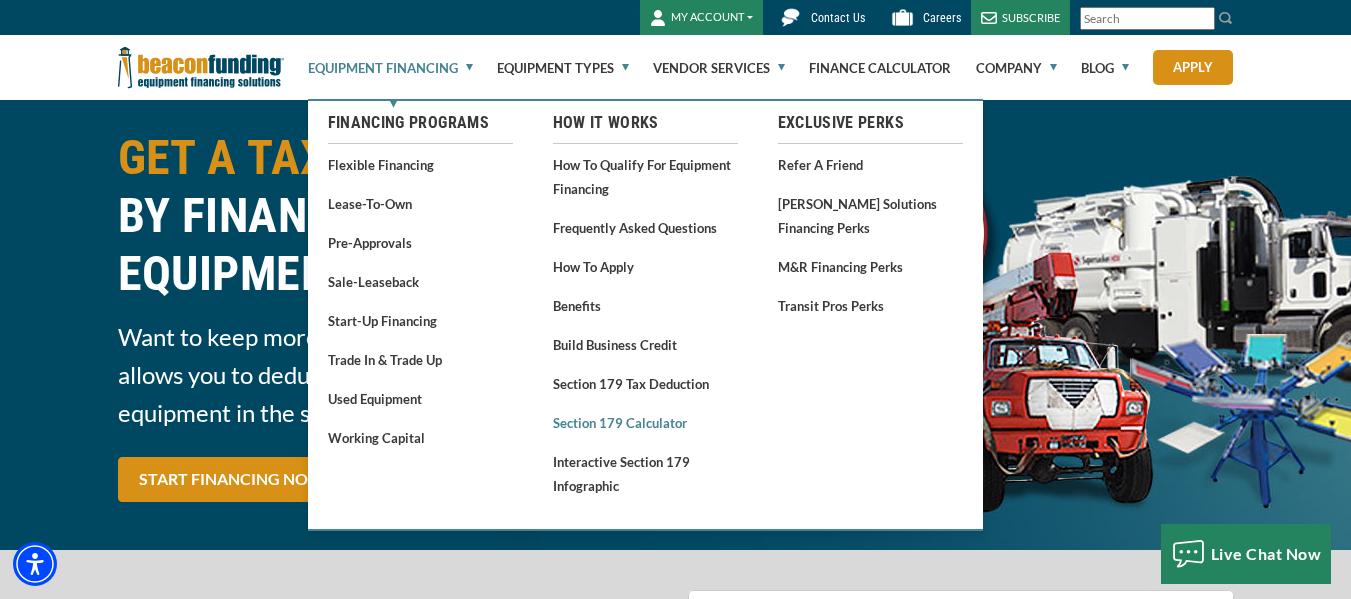 click on "Section 179 Calculator" at bounding box center (645, 422) 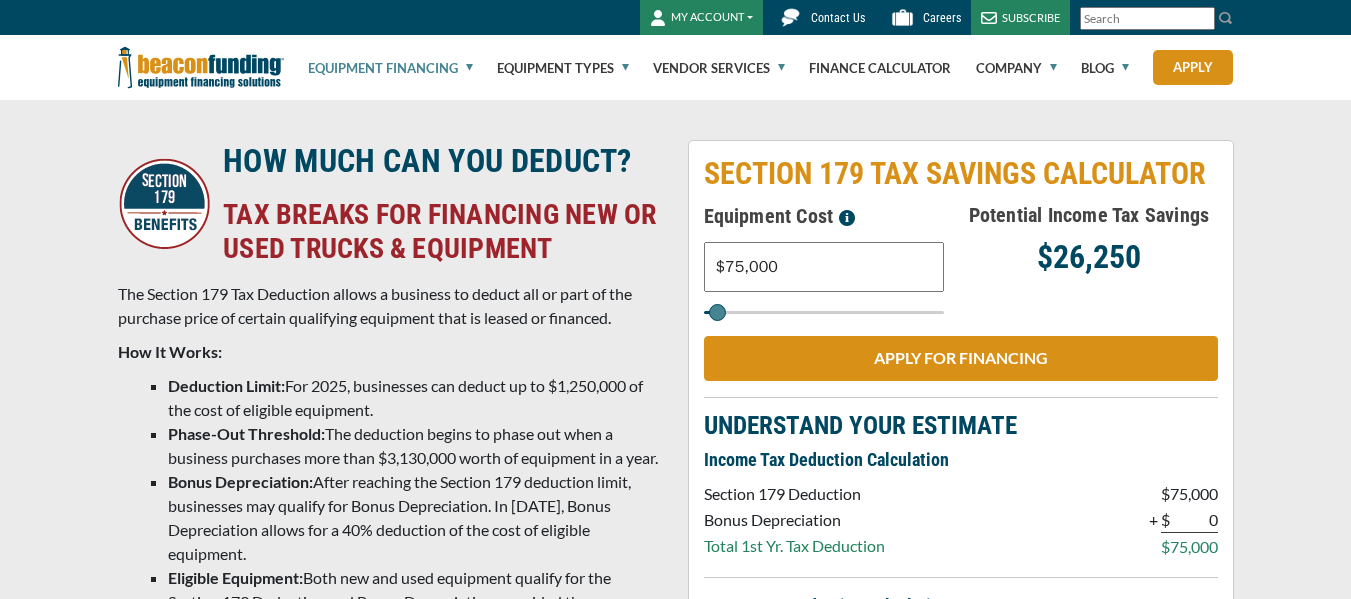 scroll, scrollTop: 0, scrollLeft: 0, axis: both 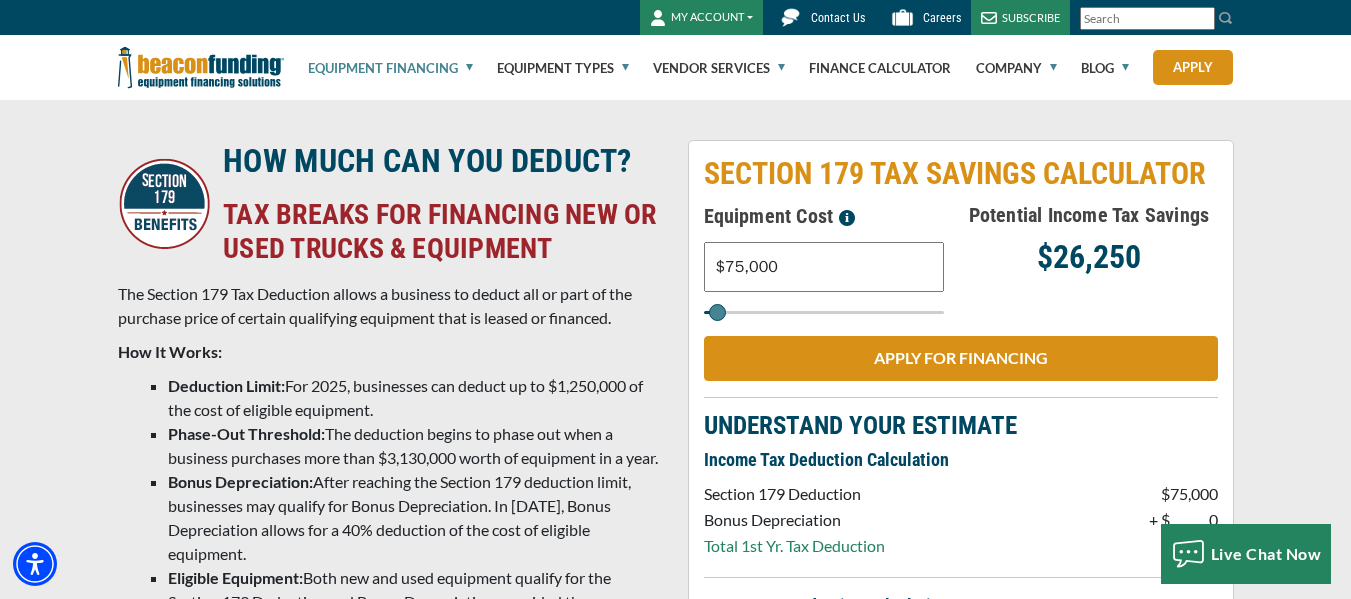 click on "$75,000" at bounding box center [824, 267] 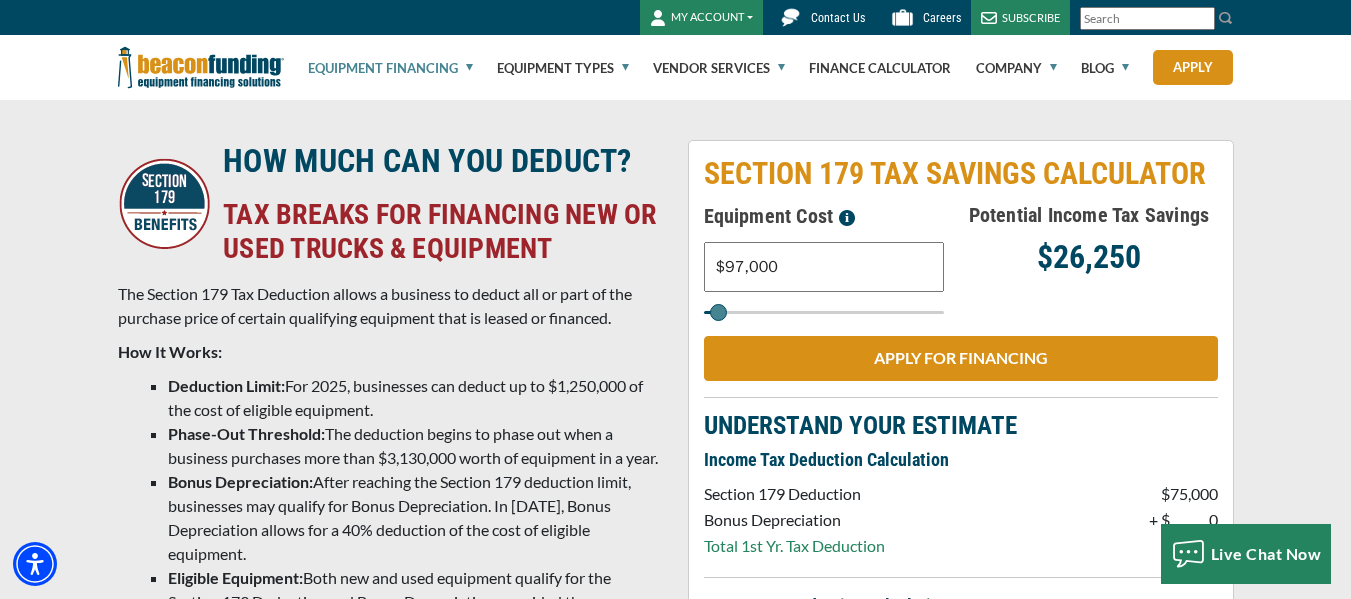 type on "$124,000" 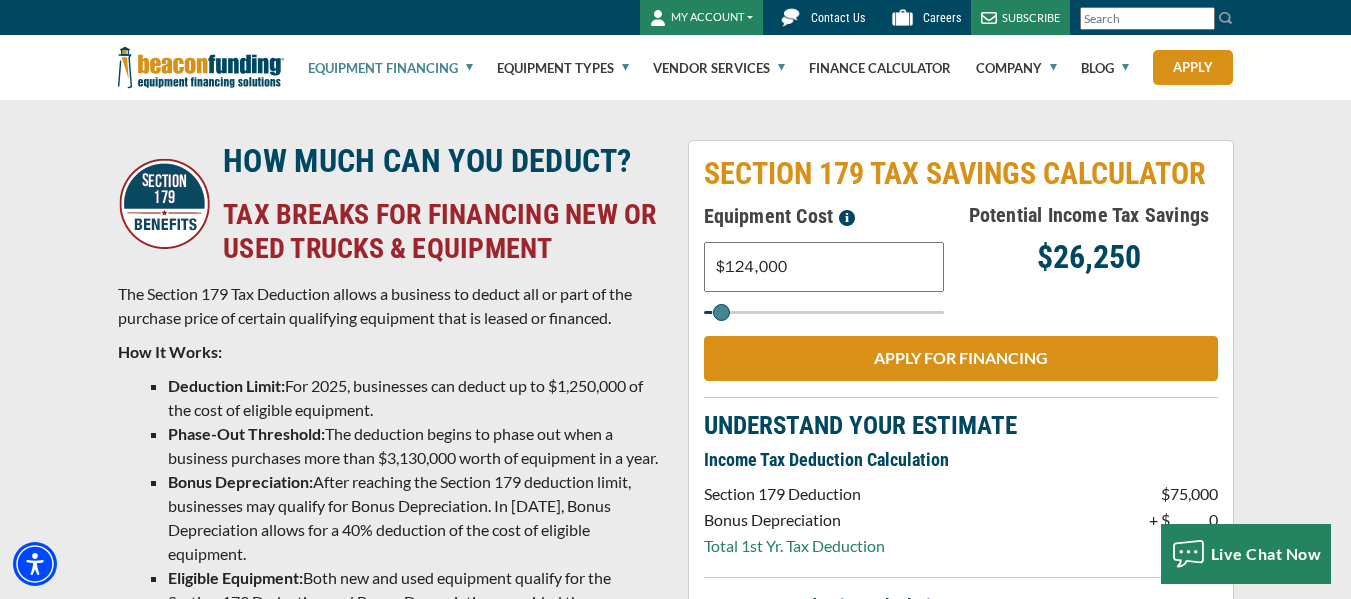 type on "$137,000" 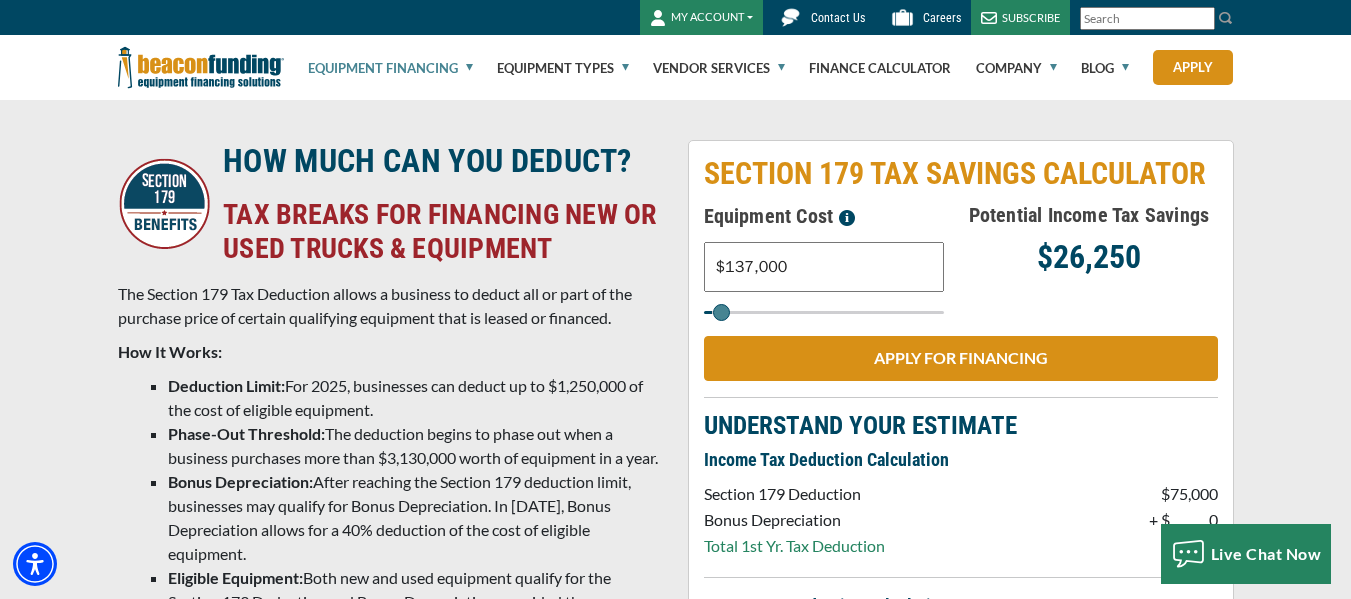 type on "$151,000" 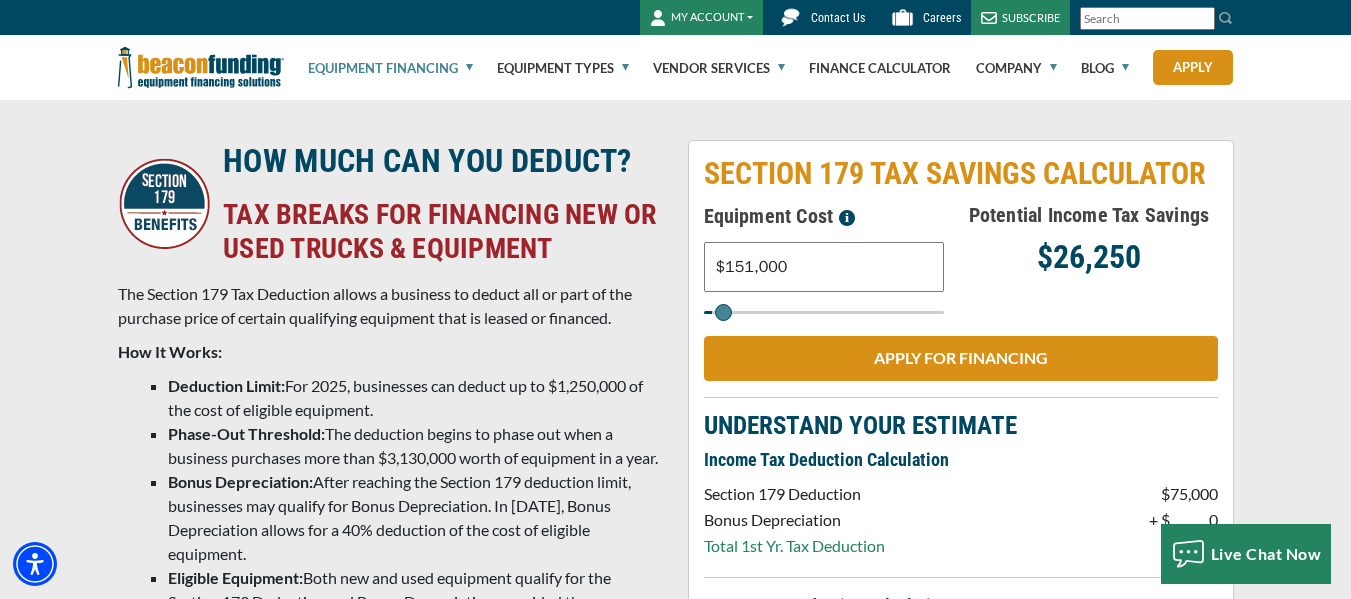 type on "$164,000" 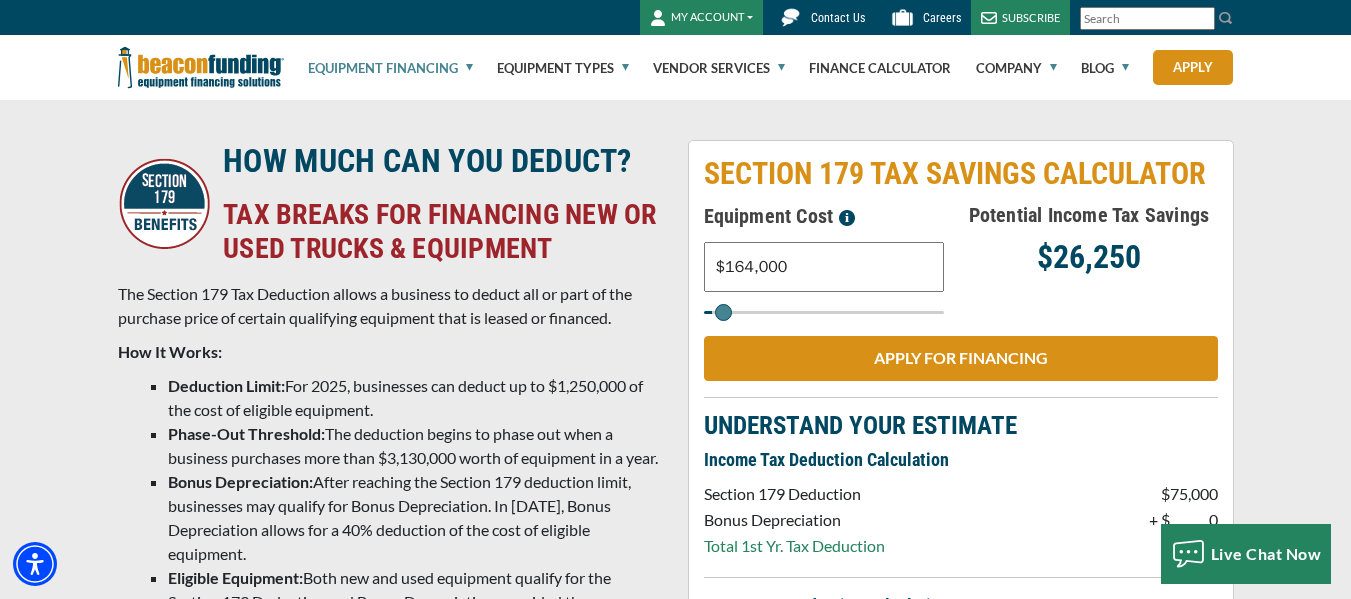 type on "$178,000" 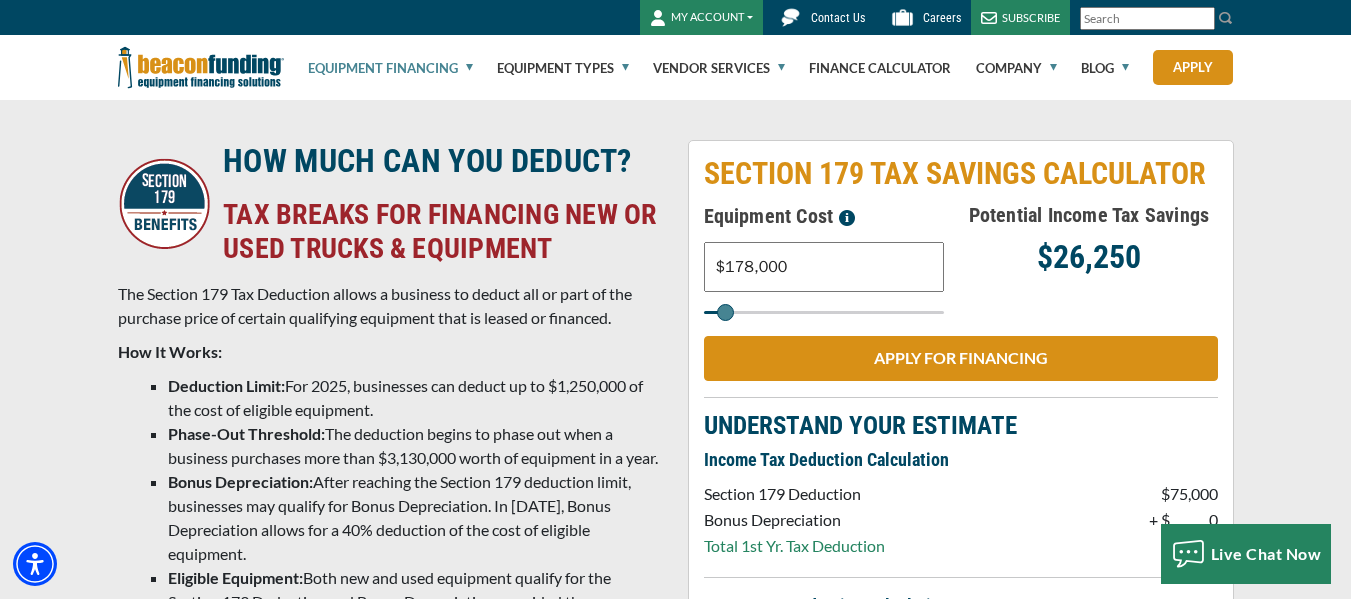 type on "191000" 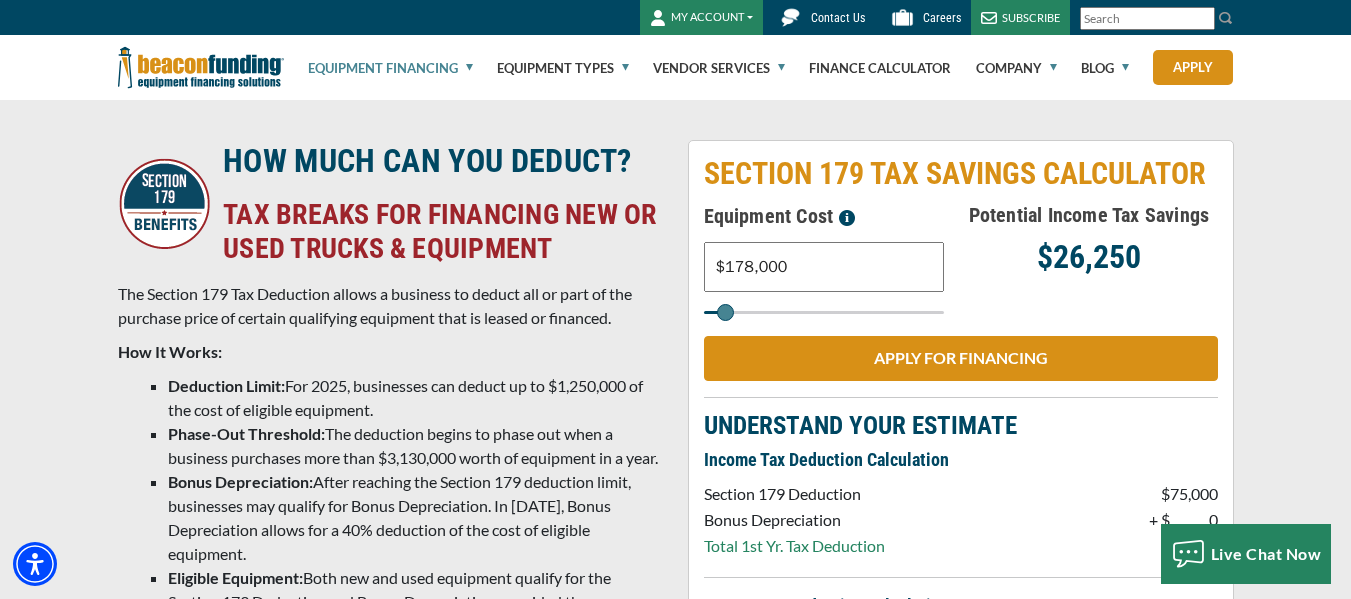 click at bounding box center (824, 312) 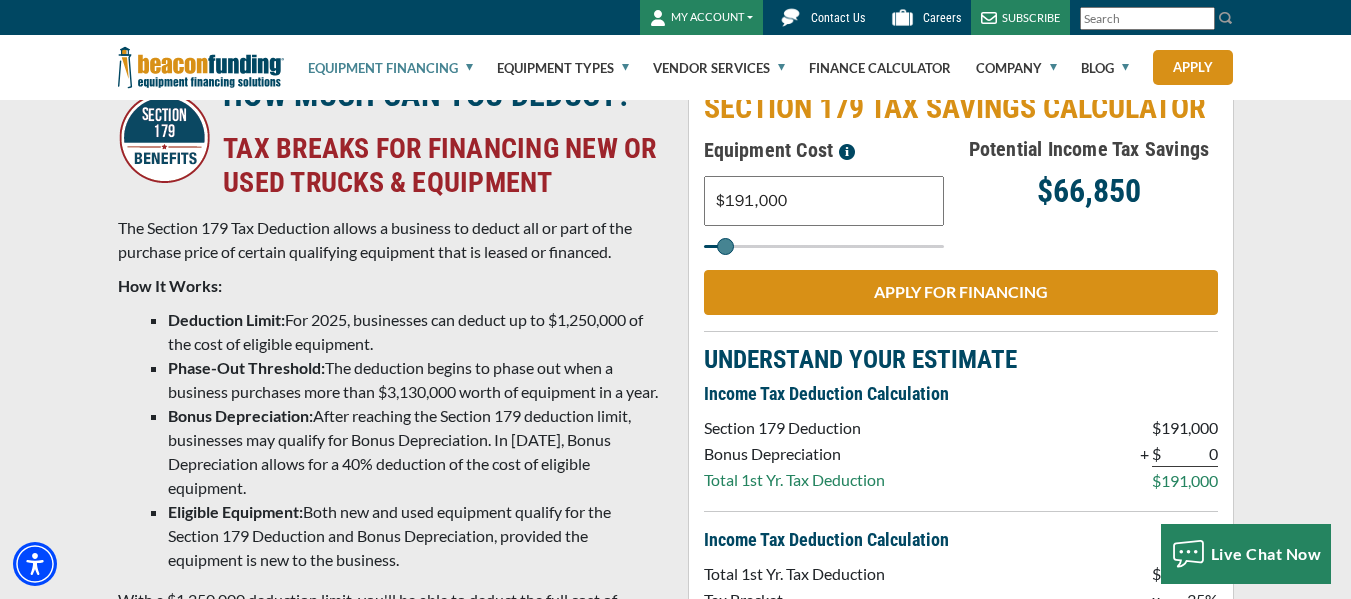 scroll, scrollTop: 63, scrollLeft: 0, axis: vertical 